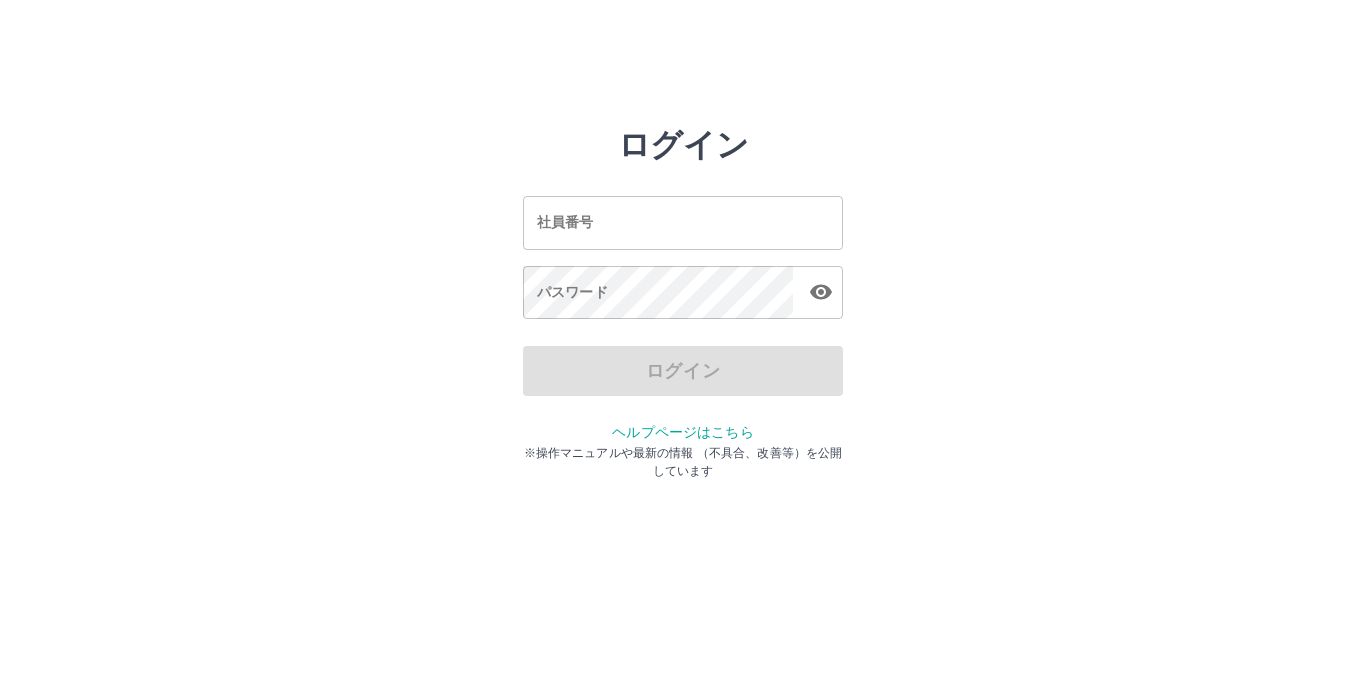 scroll, scrollTop: 0, scrollLeft: 0, axis: both 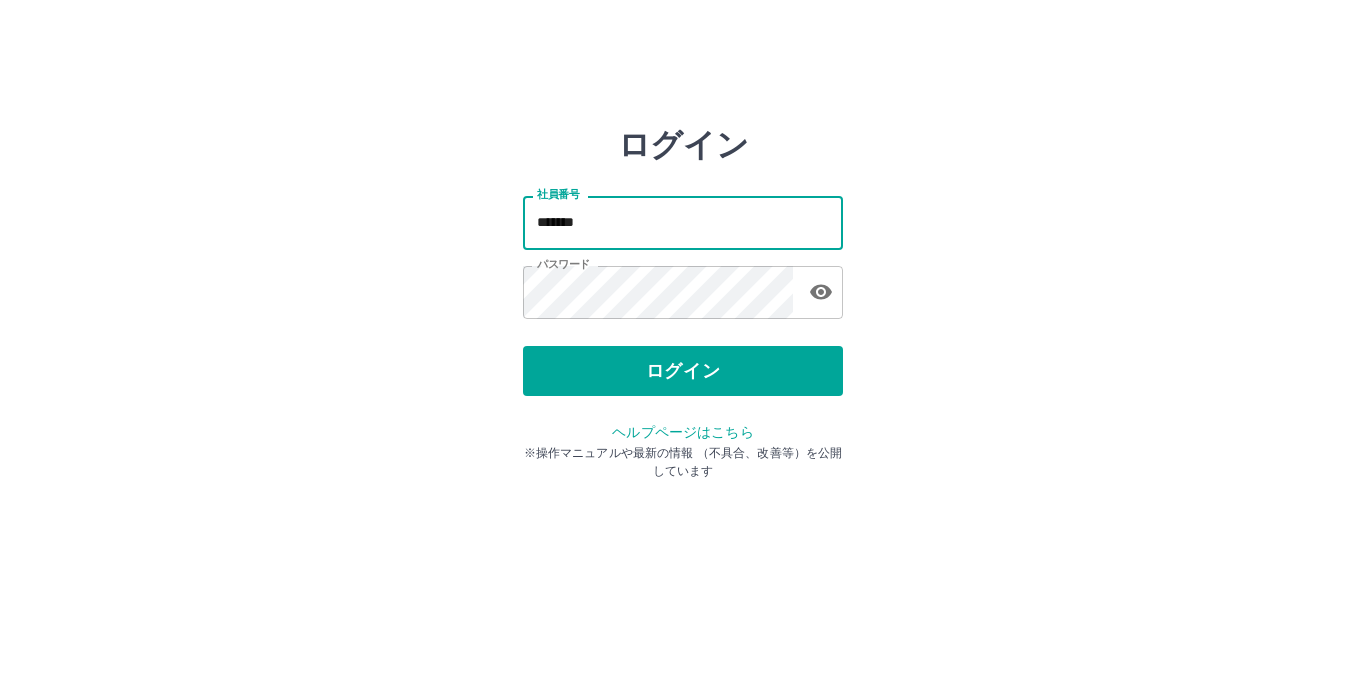 click on "*******" at bounding box center [683, 222] 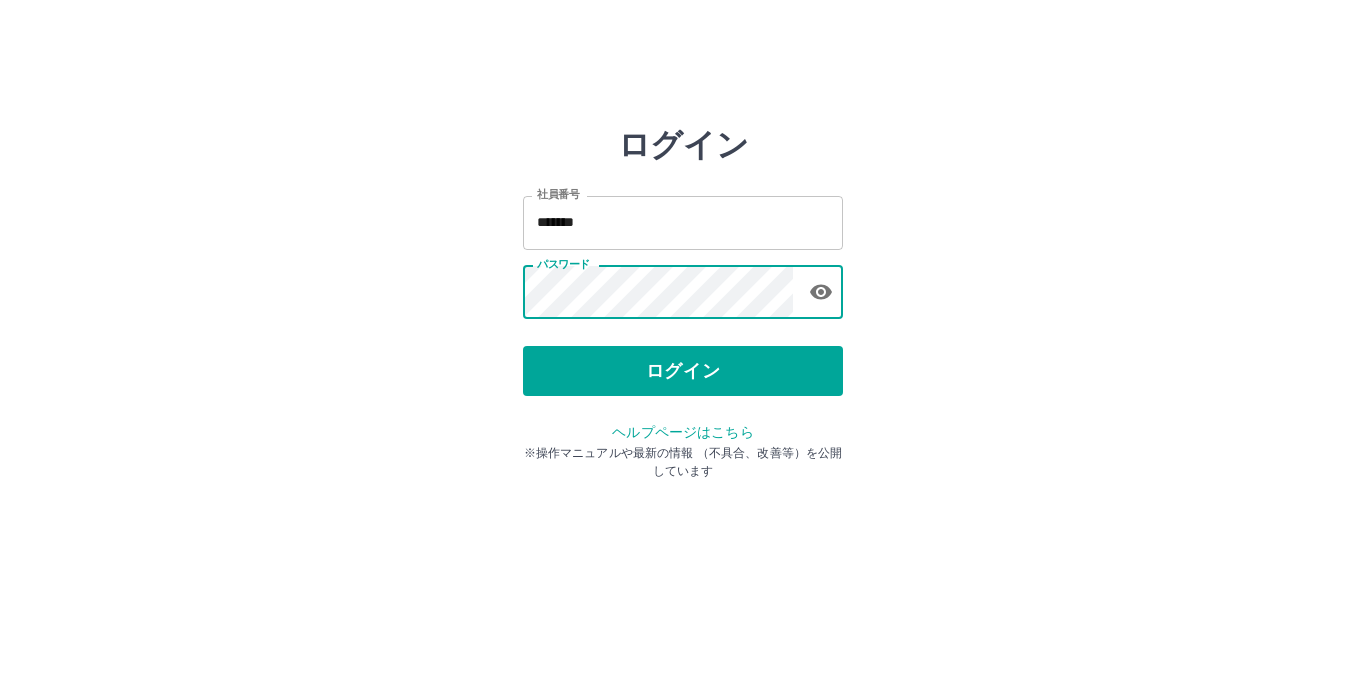 click 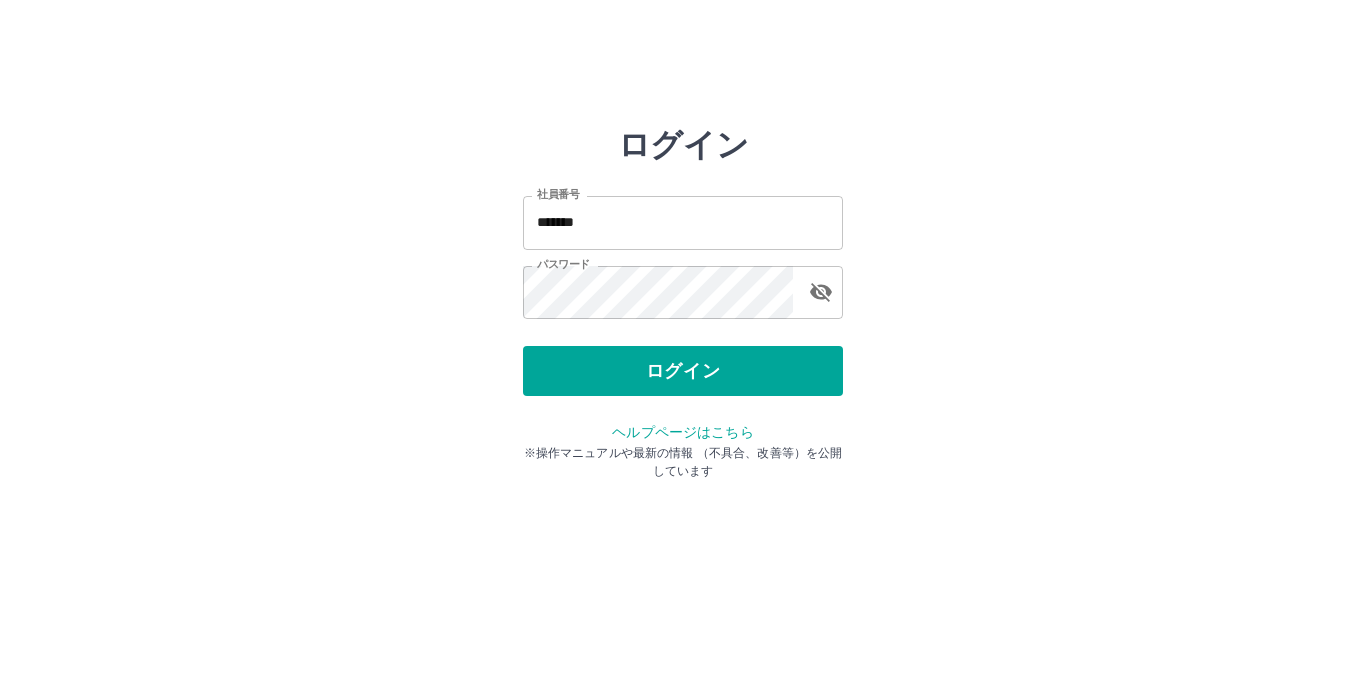 click on "ログイン 社員番号 ******* 社員番号 パスワード パスワード ログイン ヘルプページはこちら ※操作マニュアルや最新の情報 （不具合、改善等）を公開しています" at bounding box center (683, 286) 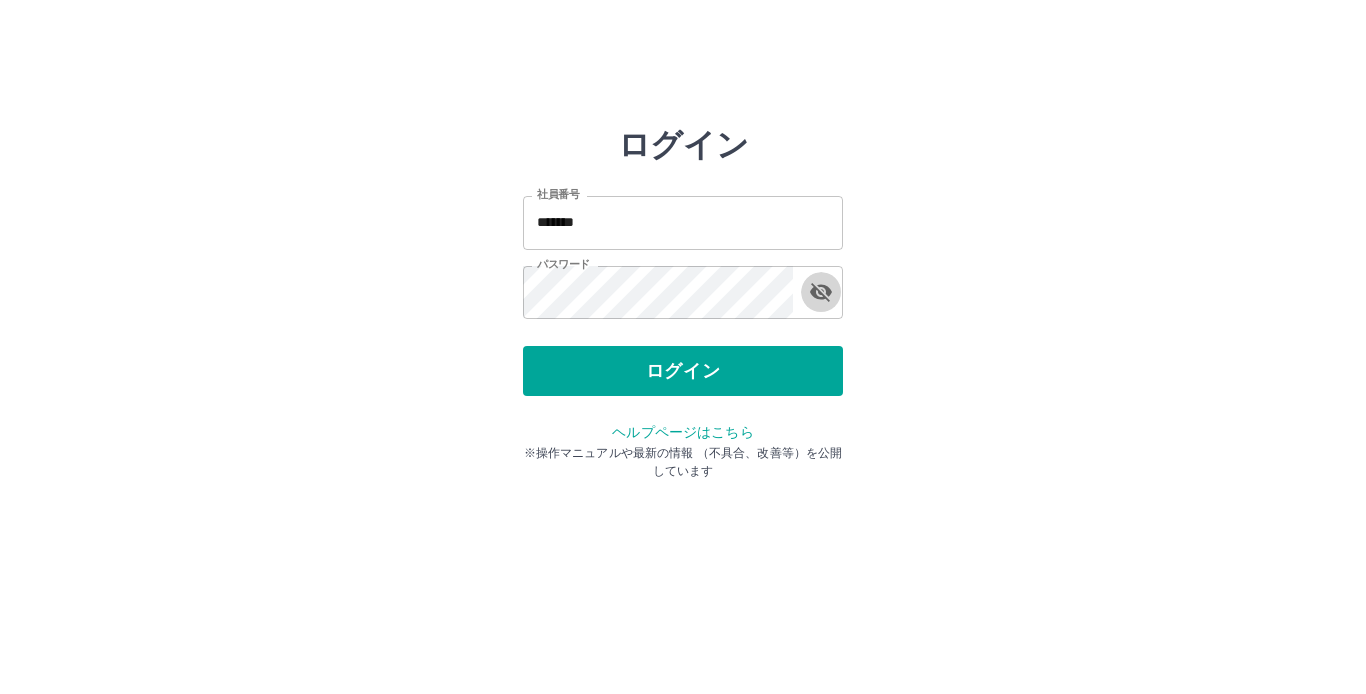 click 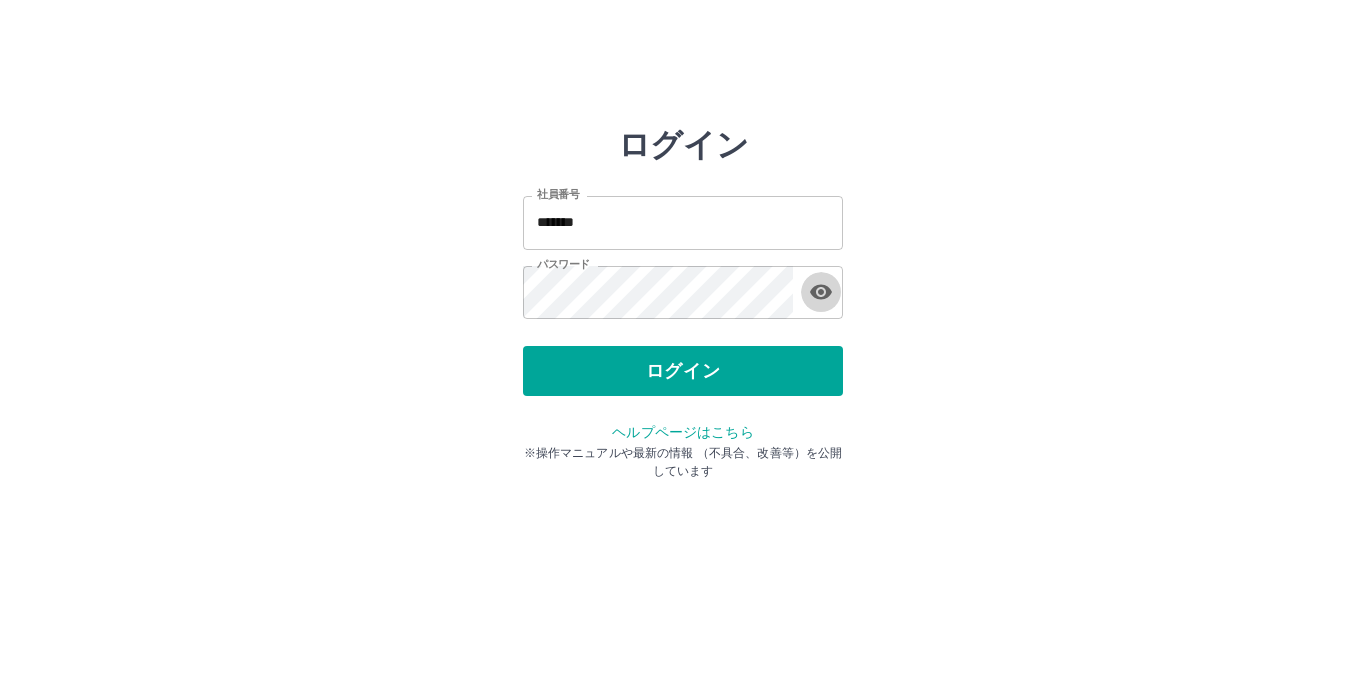 click 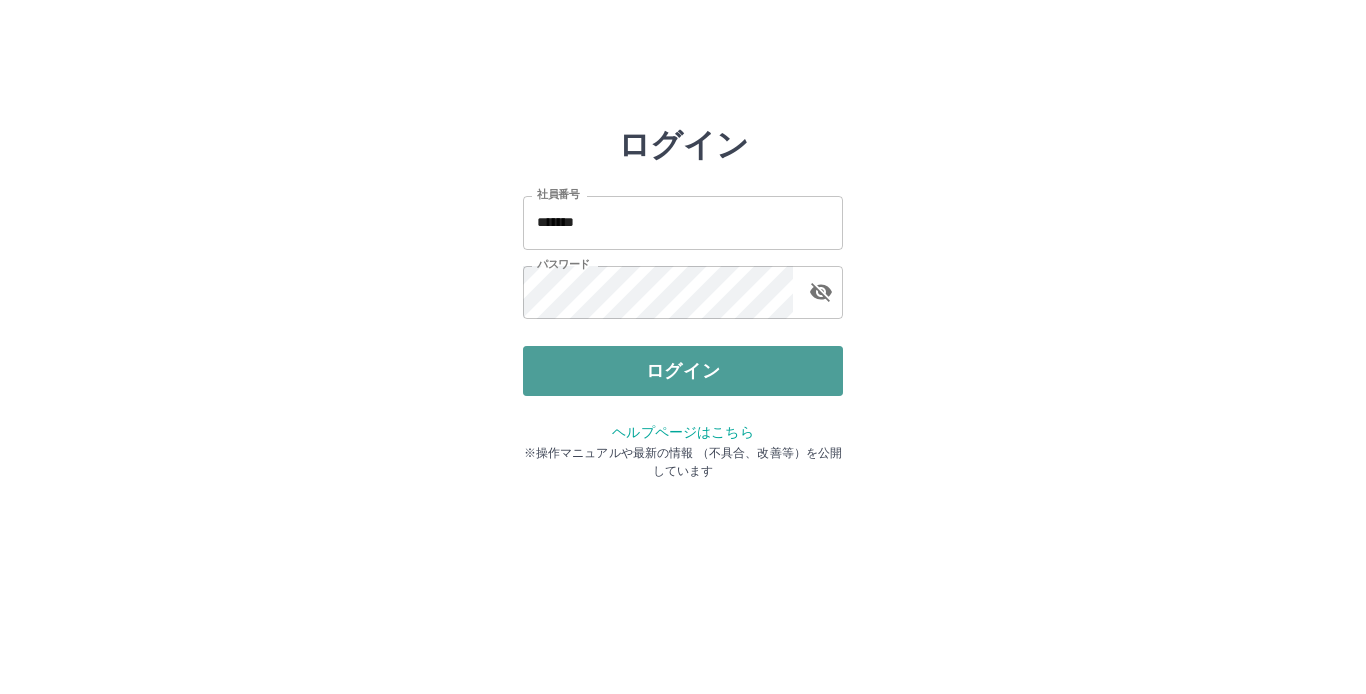 click on "ログイン" at bounding box center [683, 371] 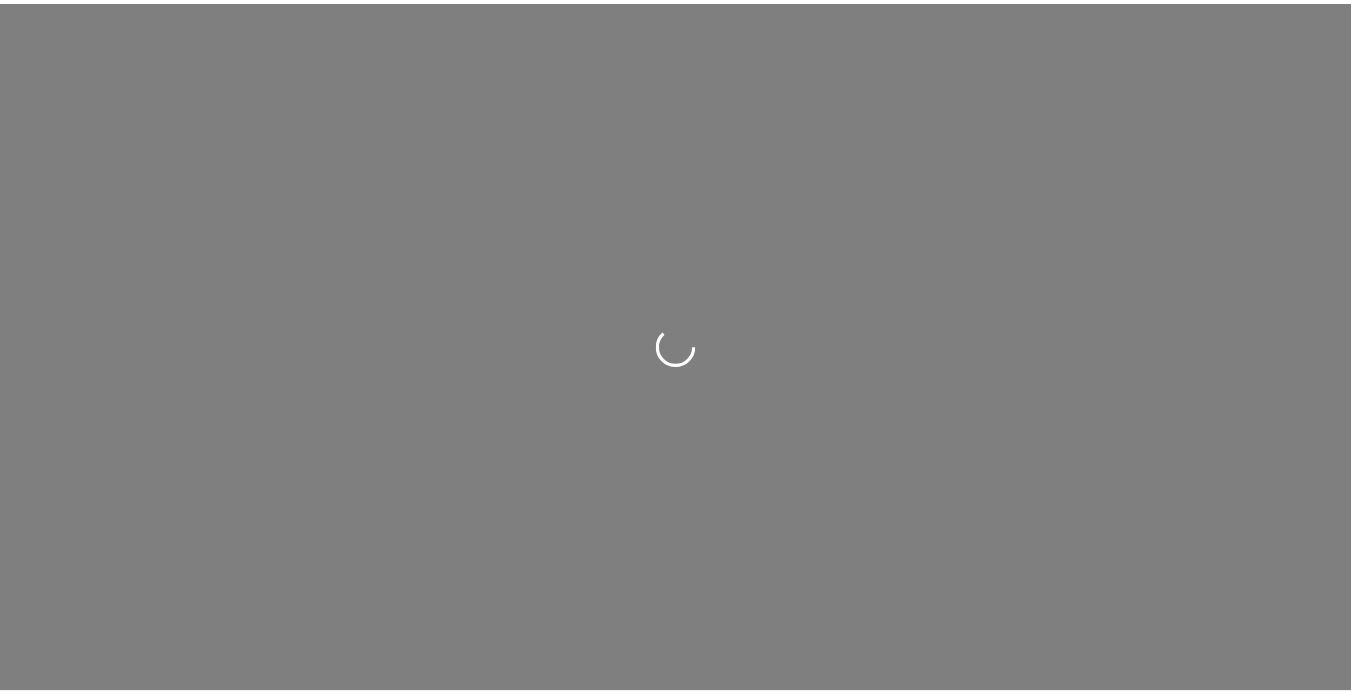 scroll, scrollTop: 0, scrollLeft: 0, axis: both 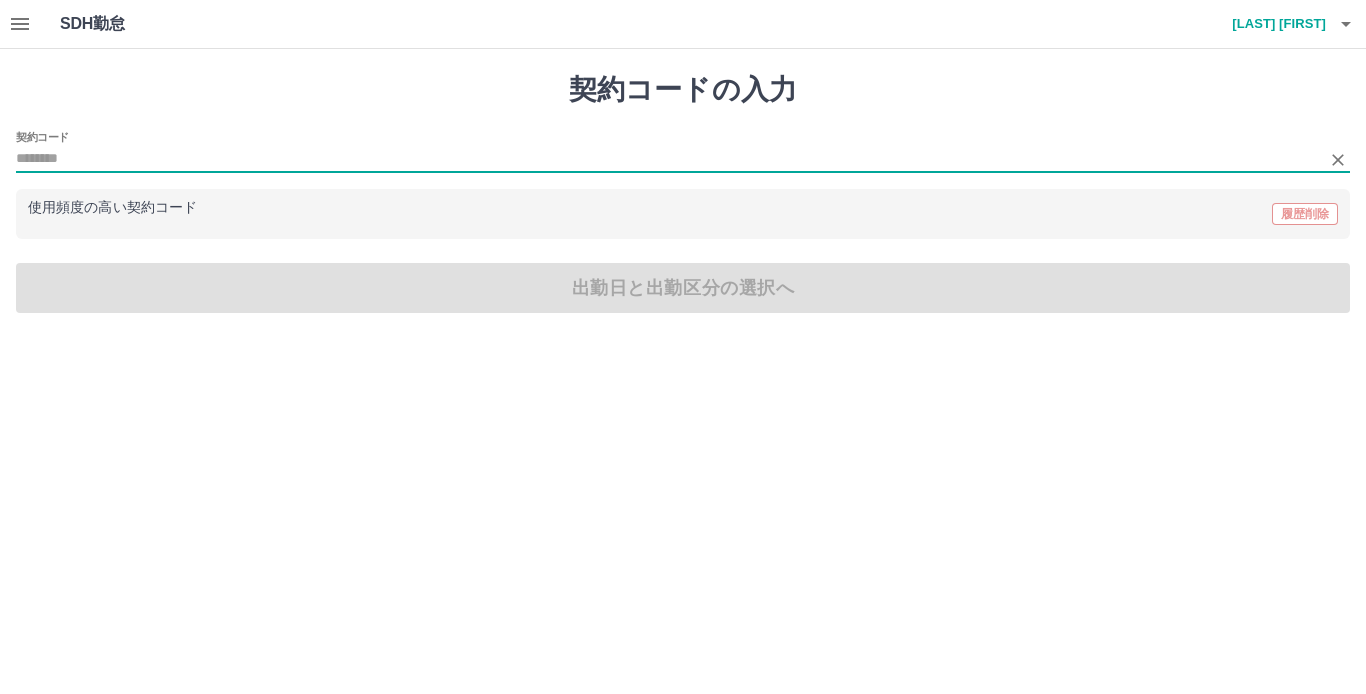 click on "契約コード" at bounding box center (668, 159) 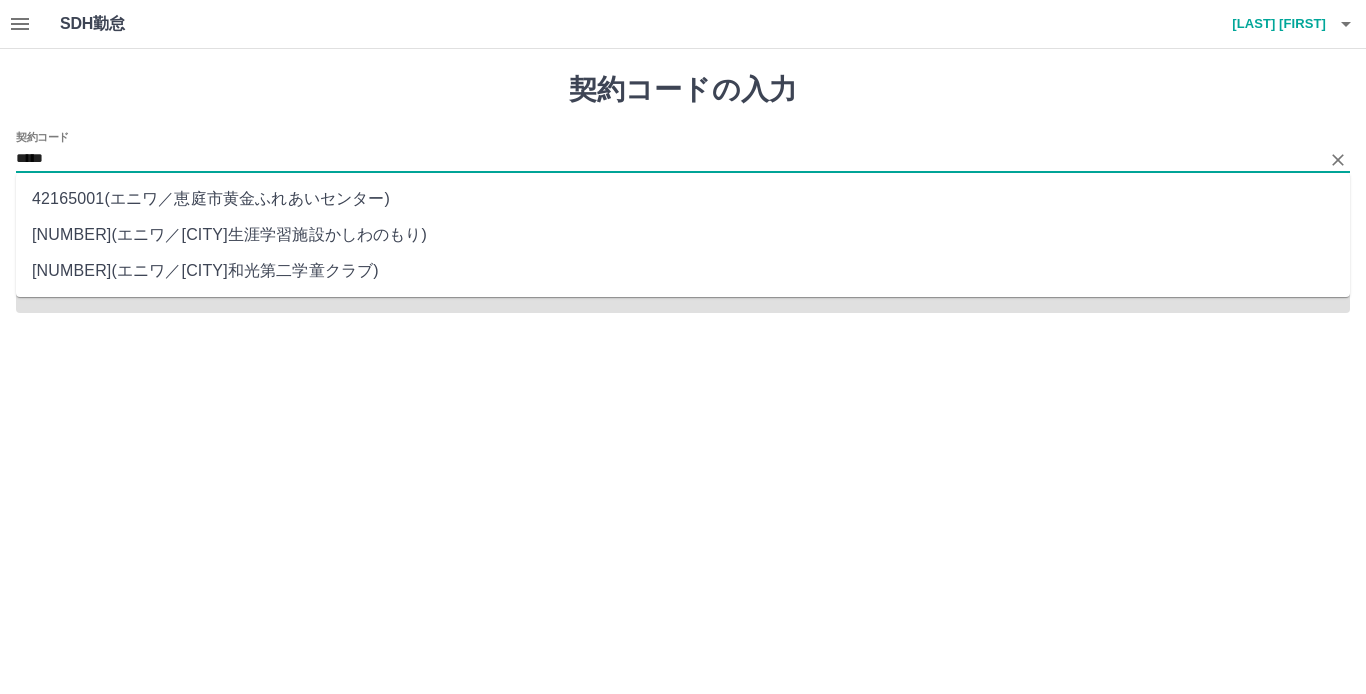 click on "[NUMBER] ( [CITY] ／ [CITY]生涯学習施設かしわのもり )" at bounding box center (683, 235) 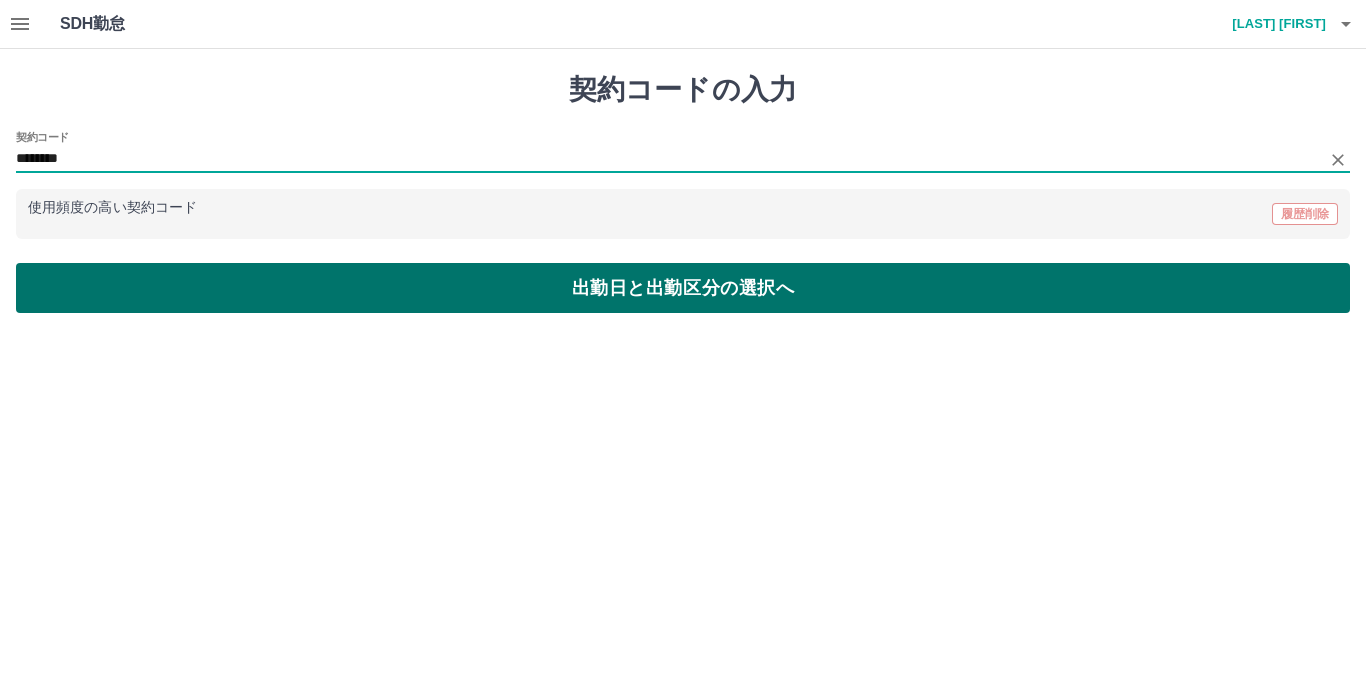 type on "********" 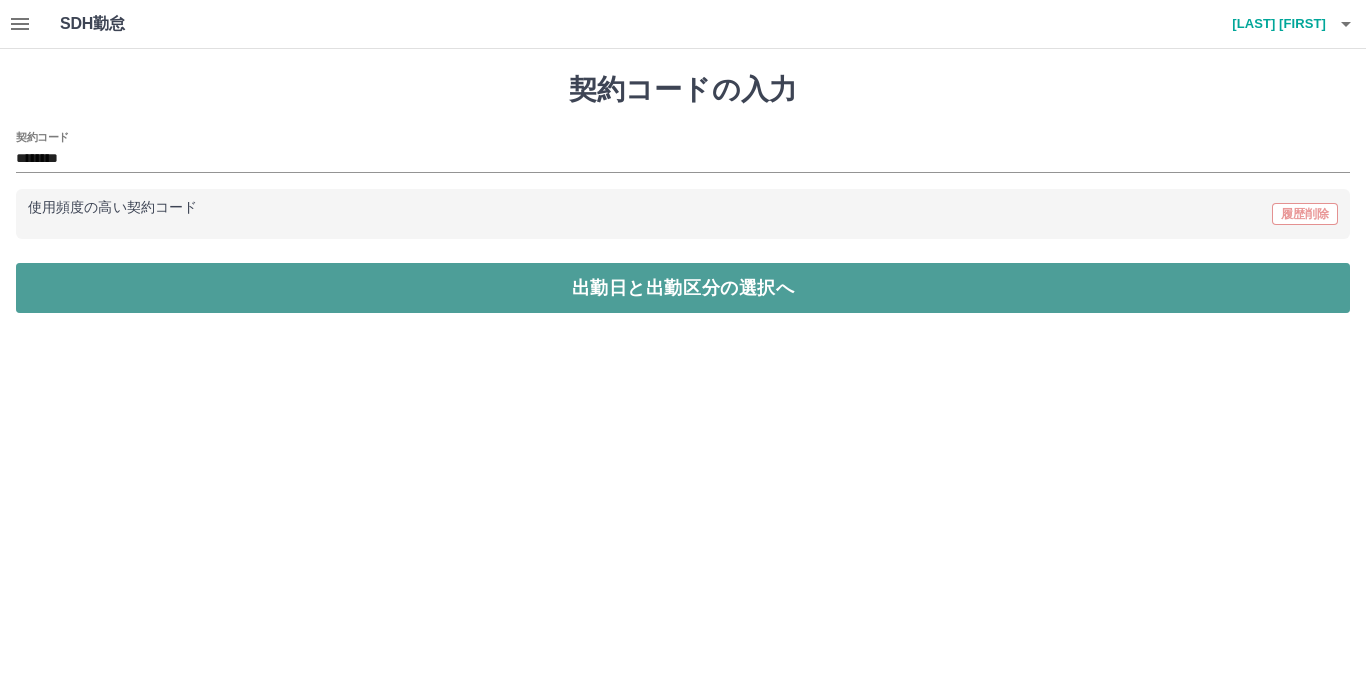 click on "出勤日と出勤区分の選択へ" at bounding box center [683, 288] 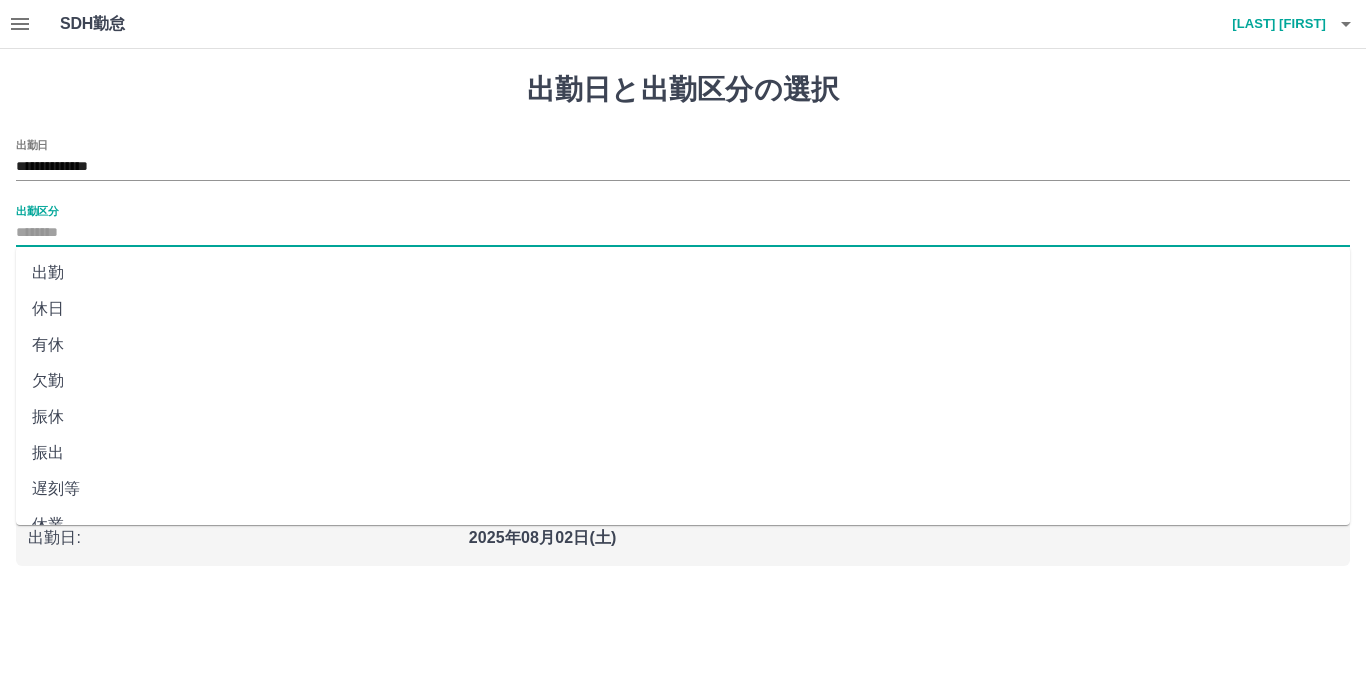click on "出勤区分" at bounding box center [683, 233] 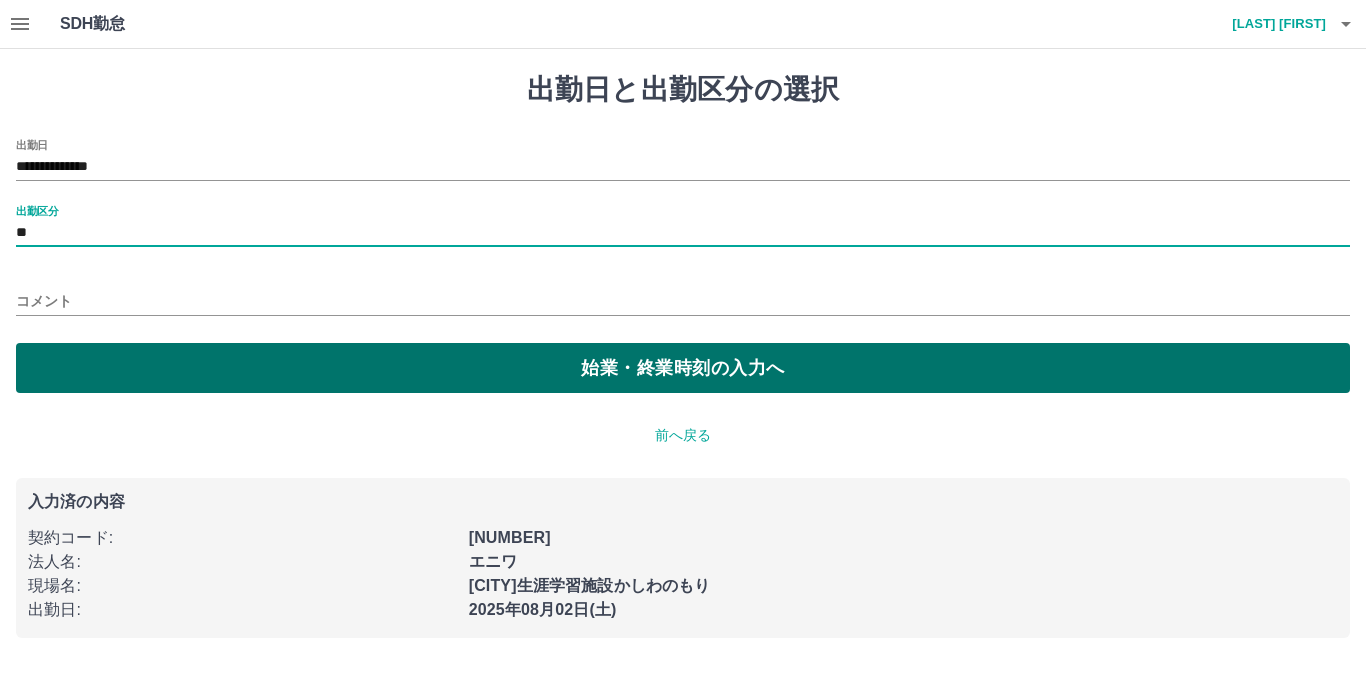 click on "始業・終業時刻の入力へ" at bounding box center (683, 368) 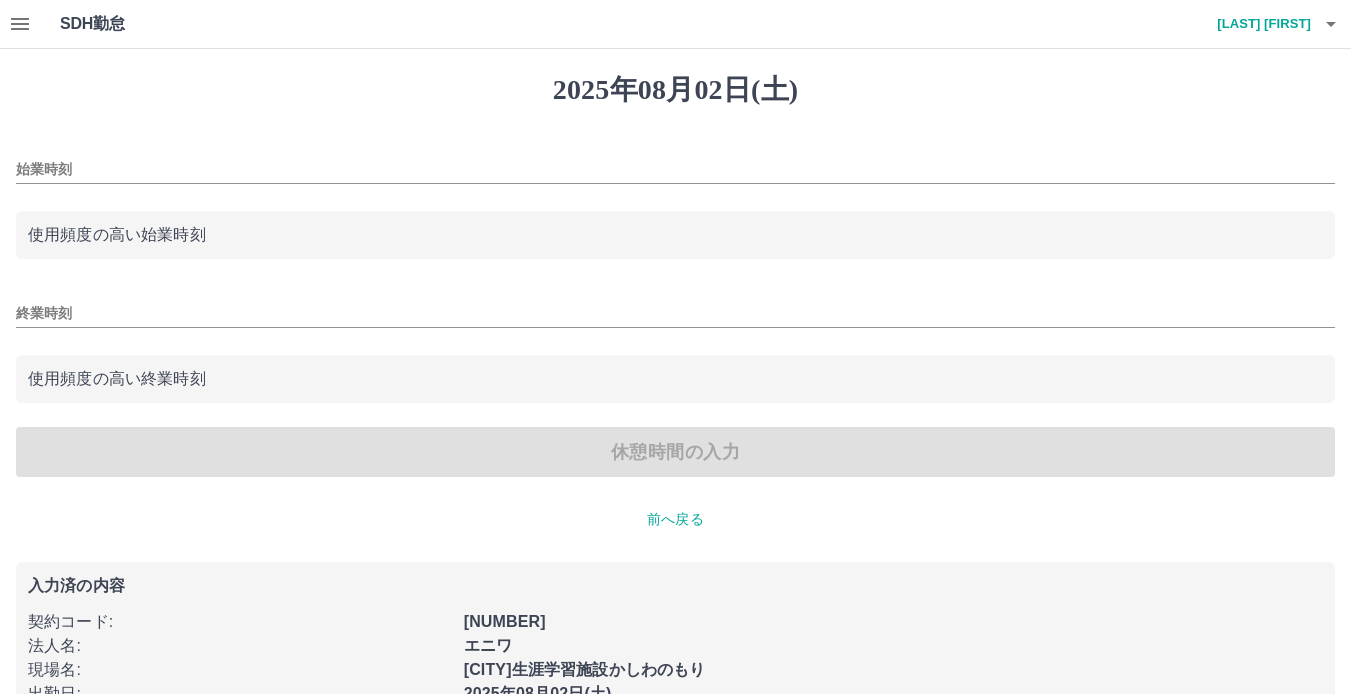 click on "使用頻度の高い始業時刻" at bounding box center [675, 235] 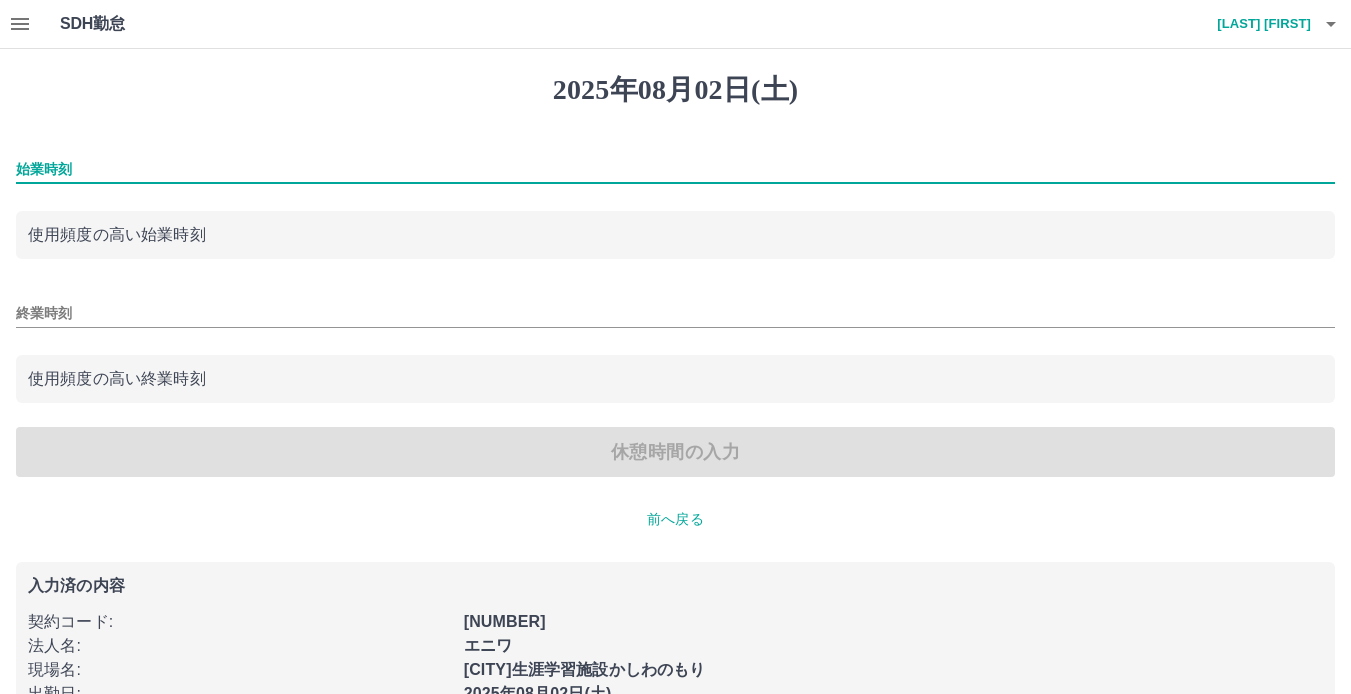 click on "始業時刻" at bounding box center [675, 169] 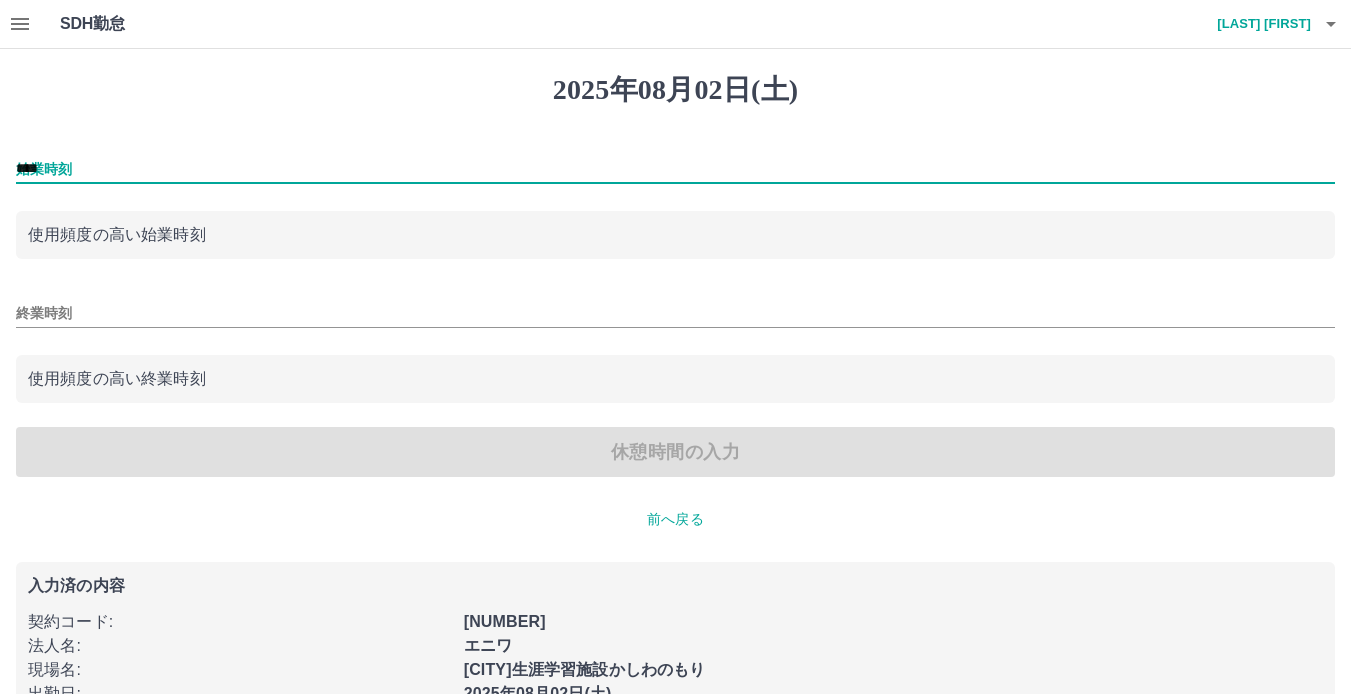 type on "****" 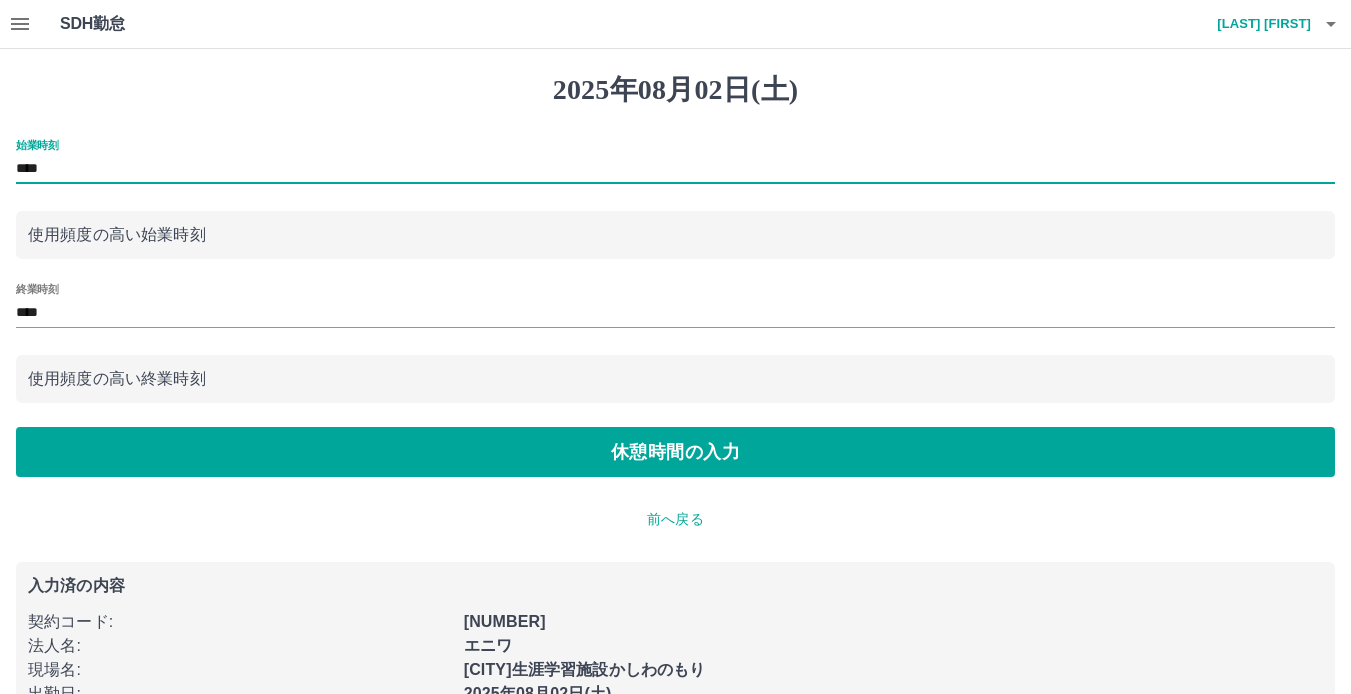 click on "休憩時間の入力" at bounding box center [675, 452] 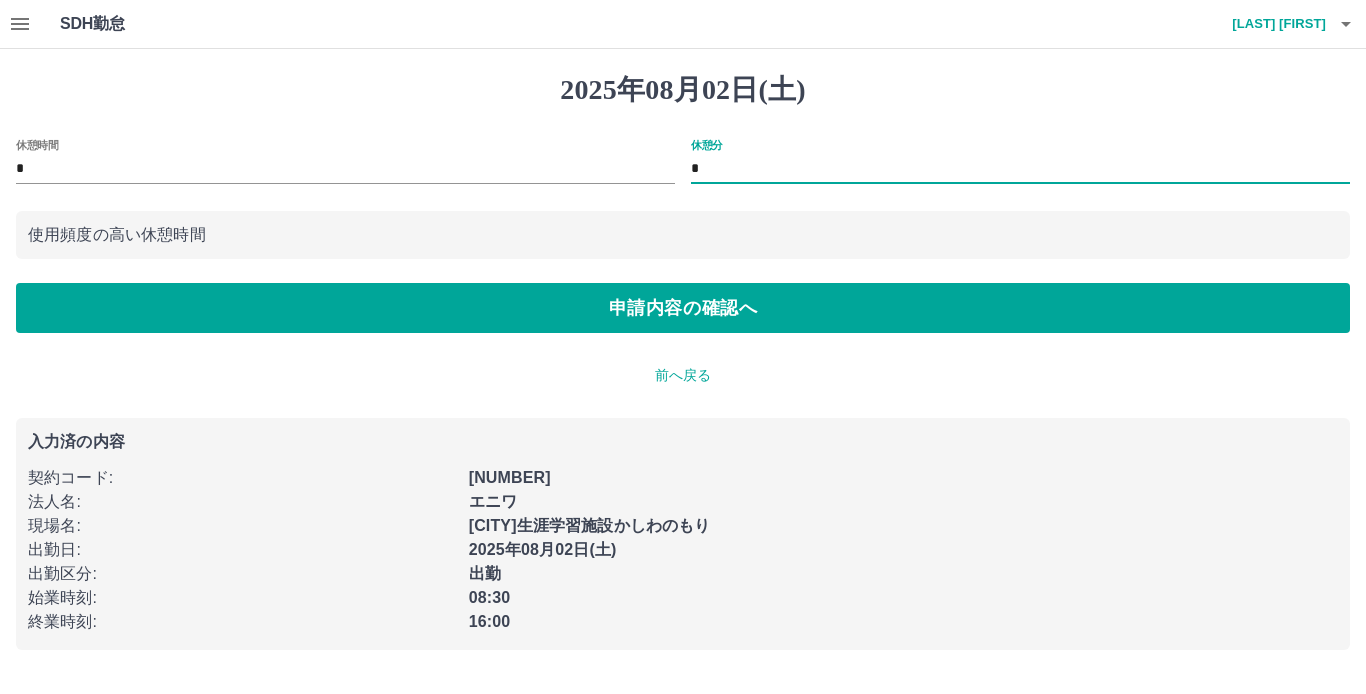 click on "*" at bounding box center (1020, 169) 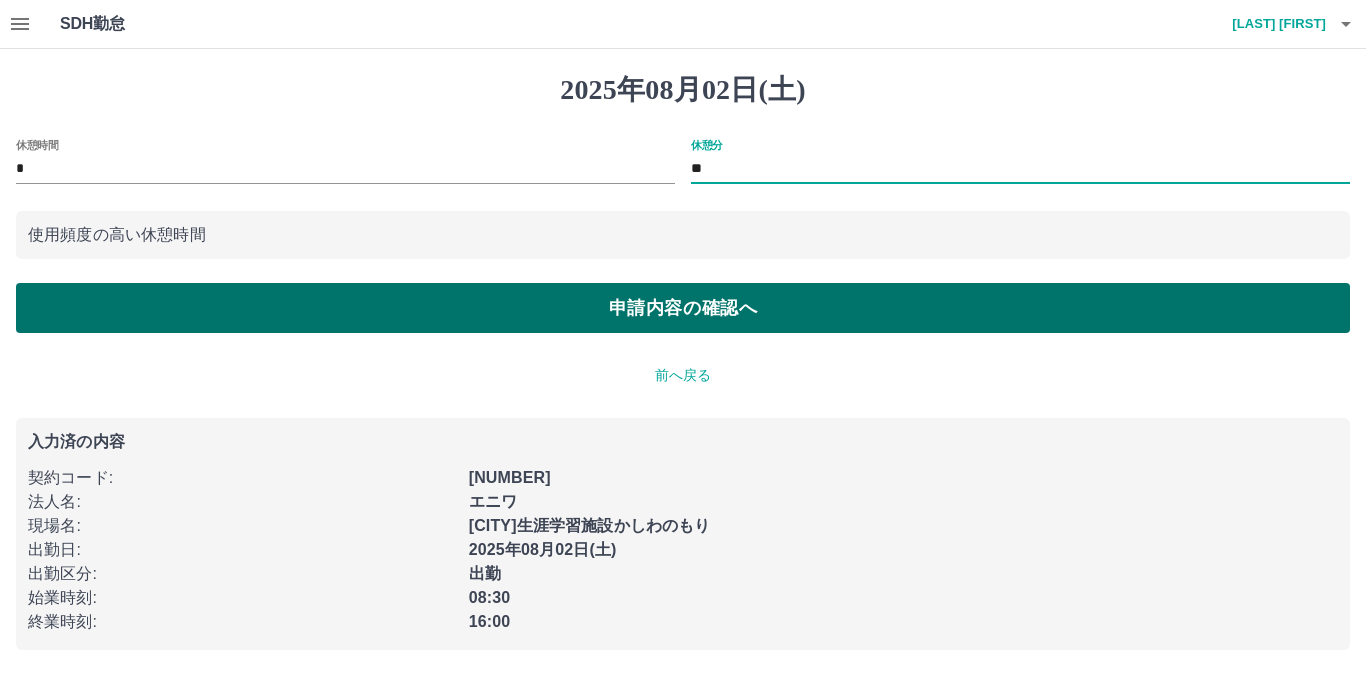 type on "**" 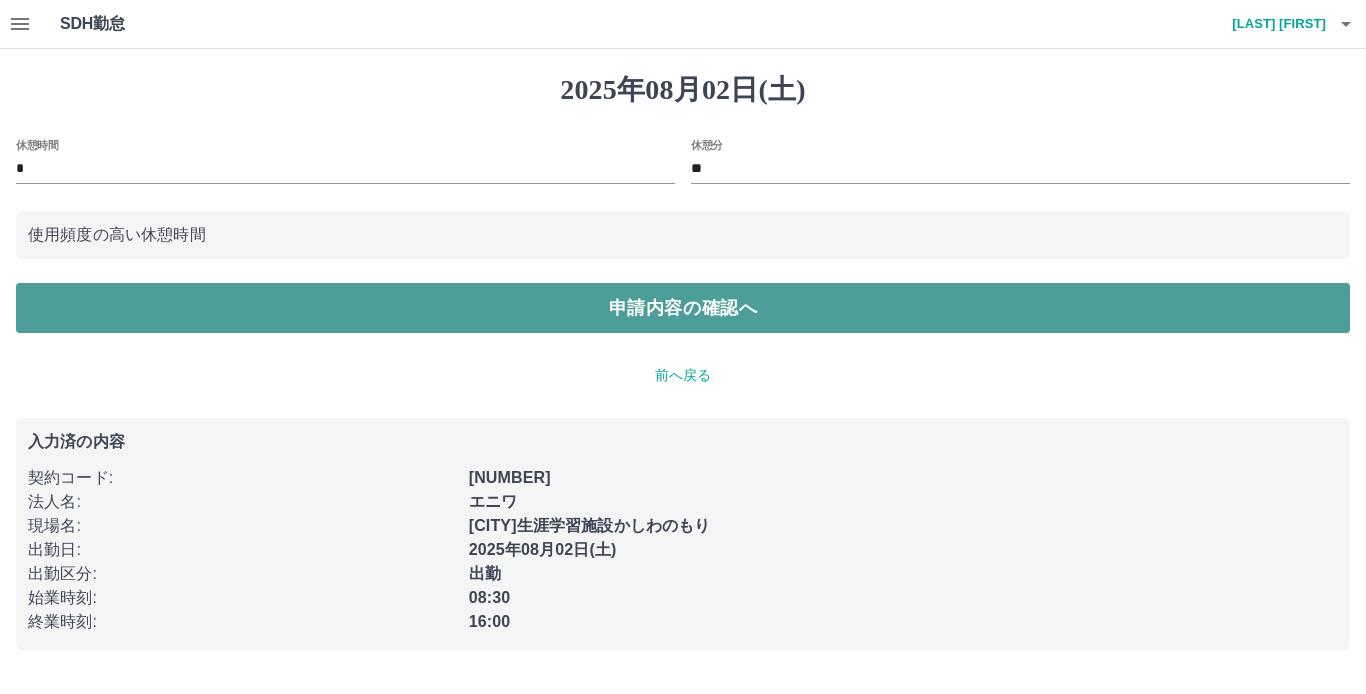 click on "申請内容の確認へ" at bounding box center (683, 308) 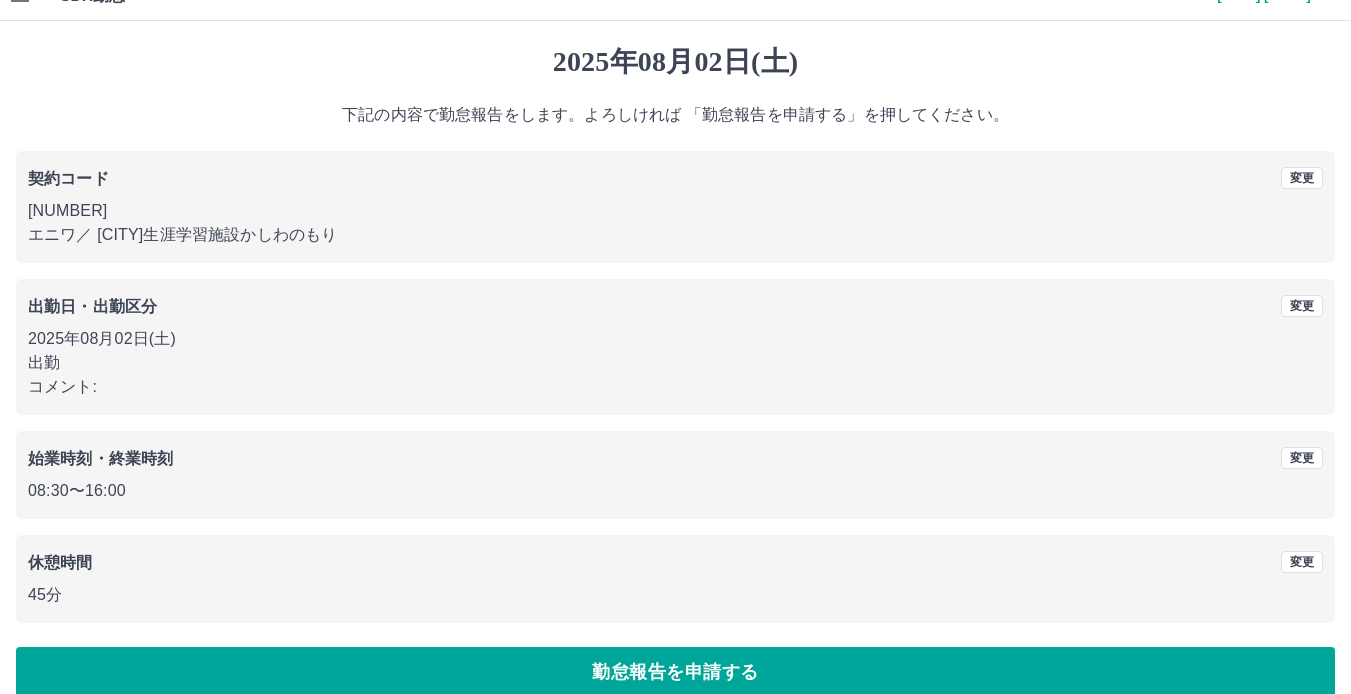 scroll, scrollTop: 55, scrollLeft: 0, axis: vertical 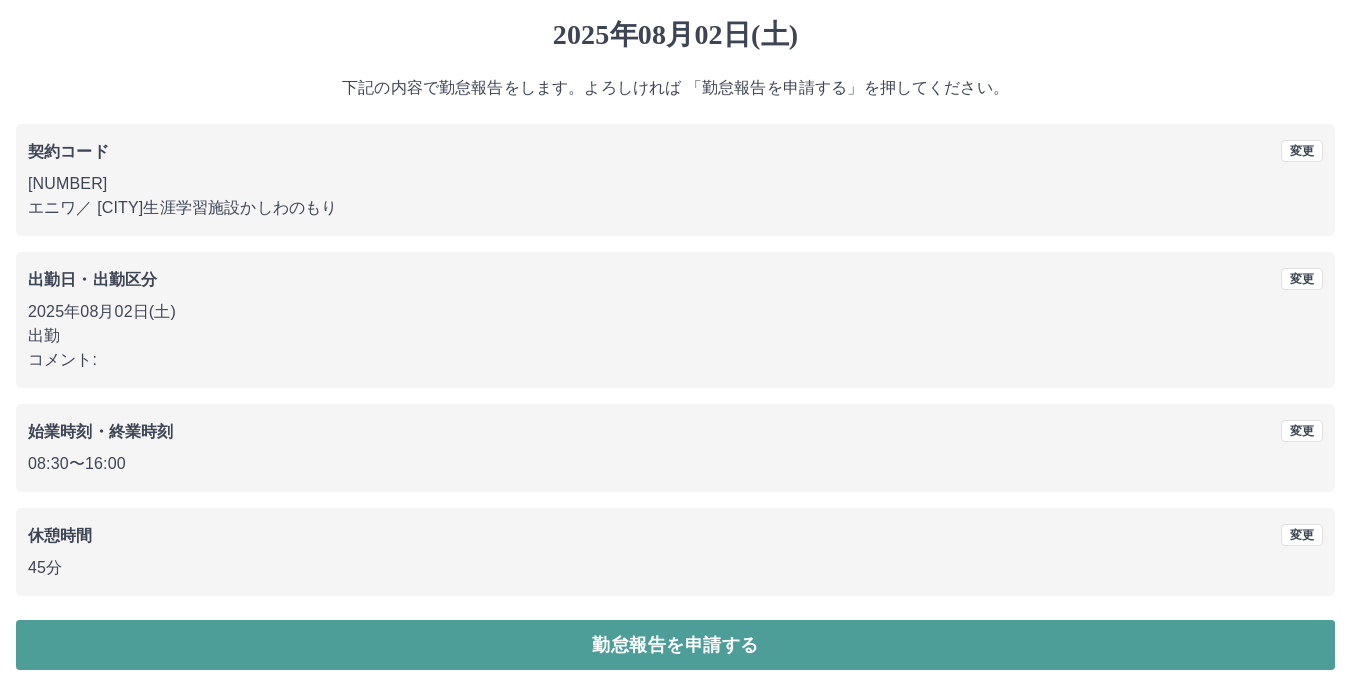 click on "勤怠報告を申請する" at bounding box center [675, 645] 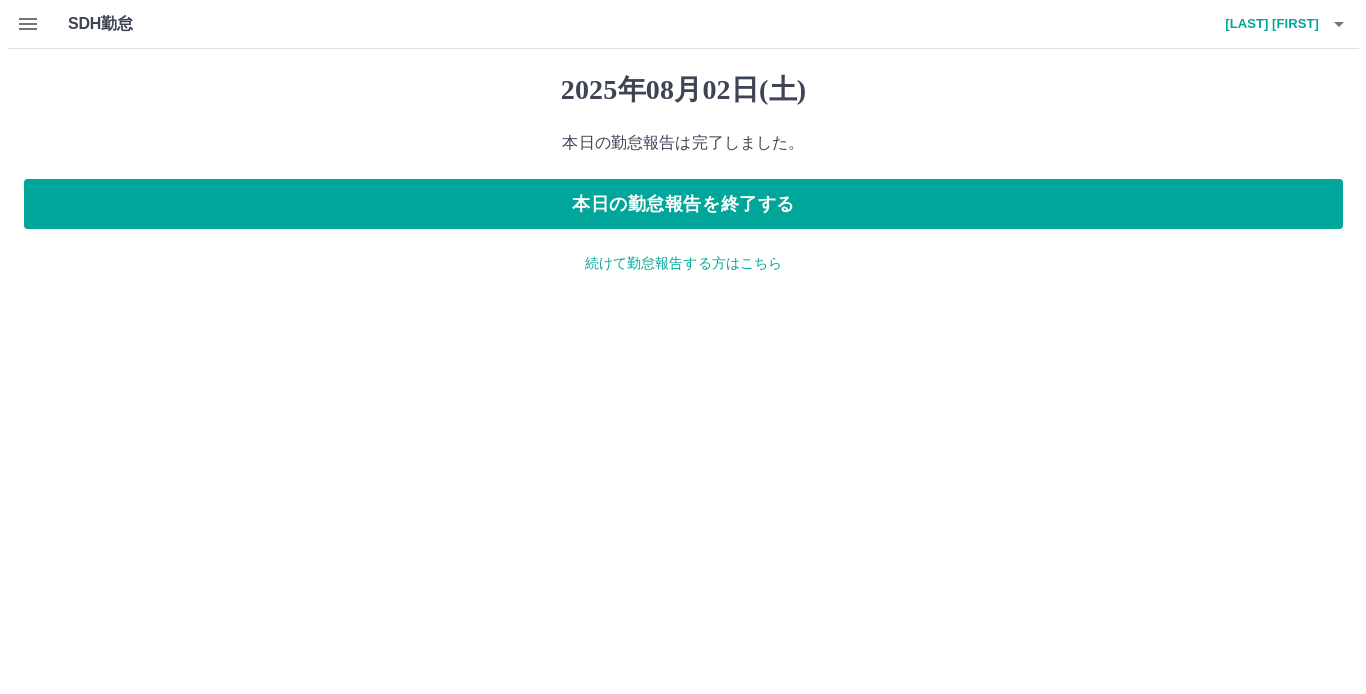 scroll, scrollTop: 0, scrollLeft: 0, axis: both 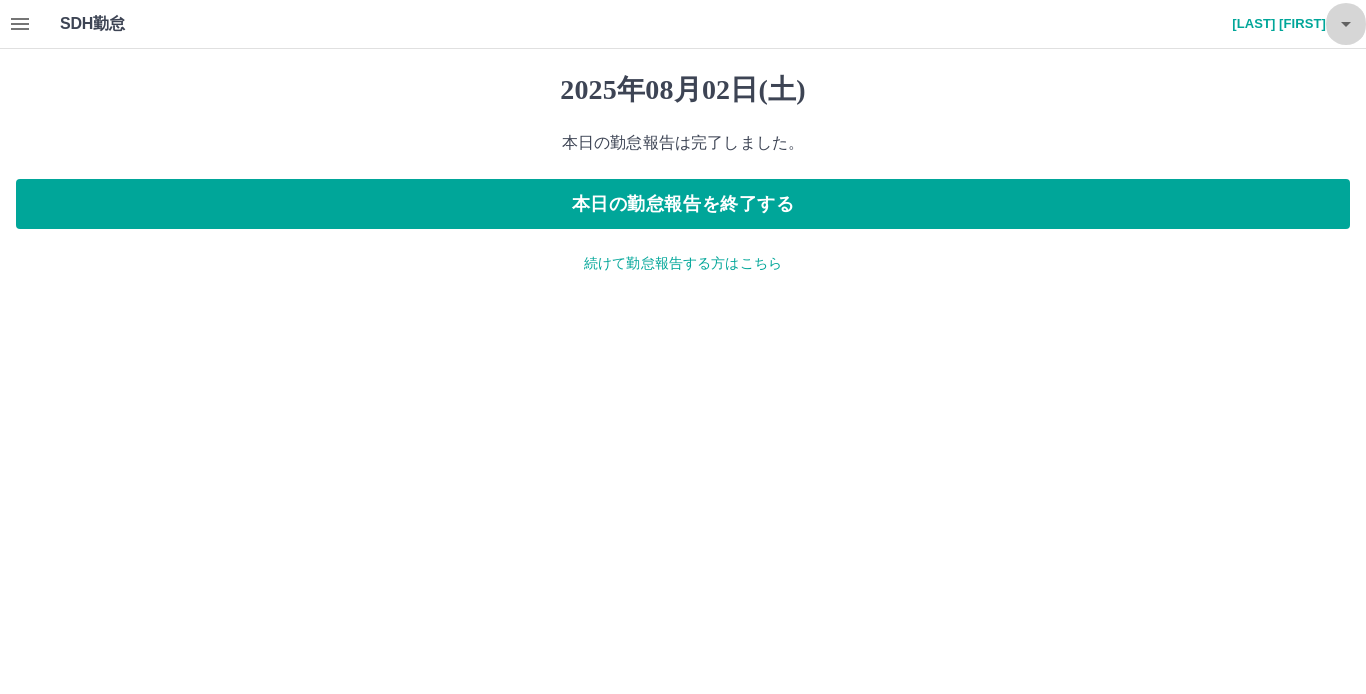click 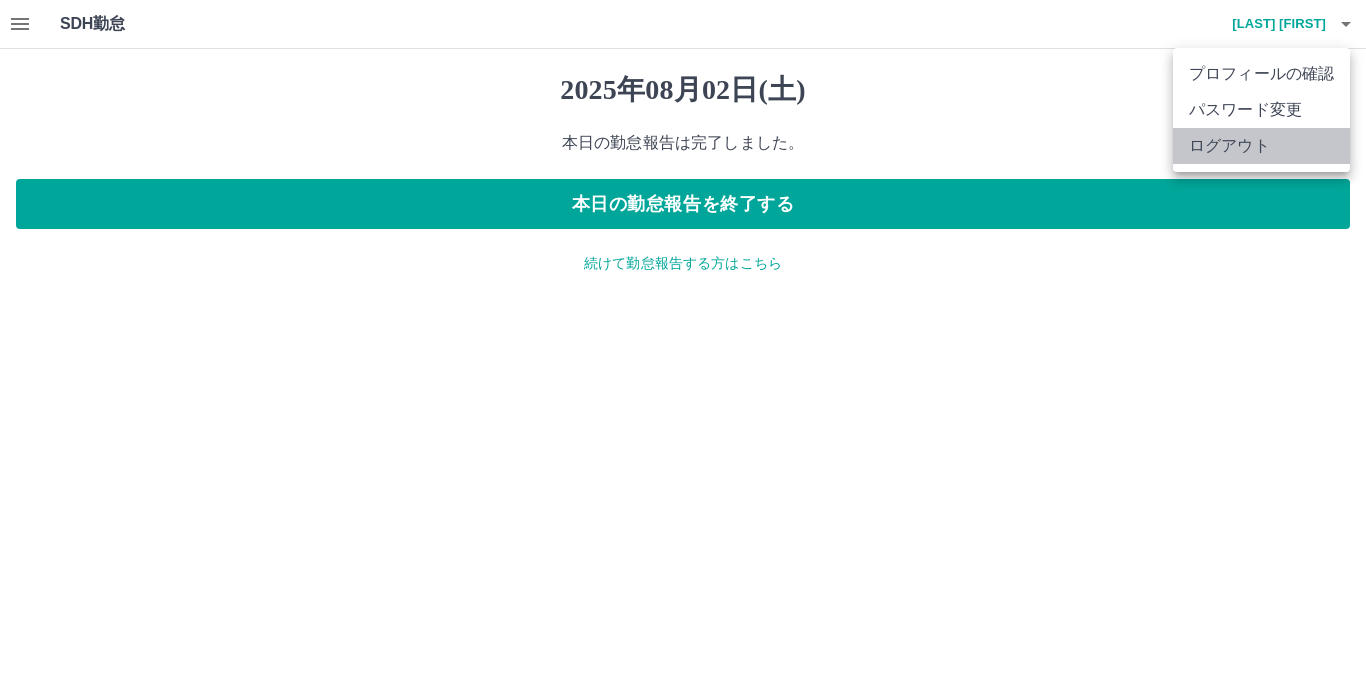 click on "ログアウト" at bounding box center (1261, 146) 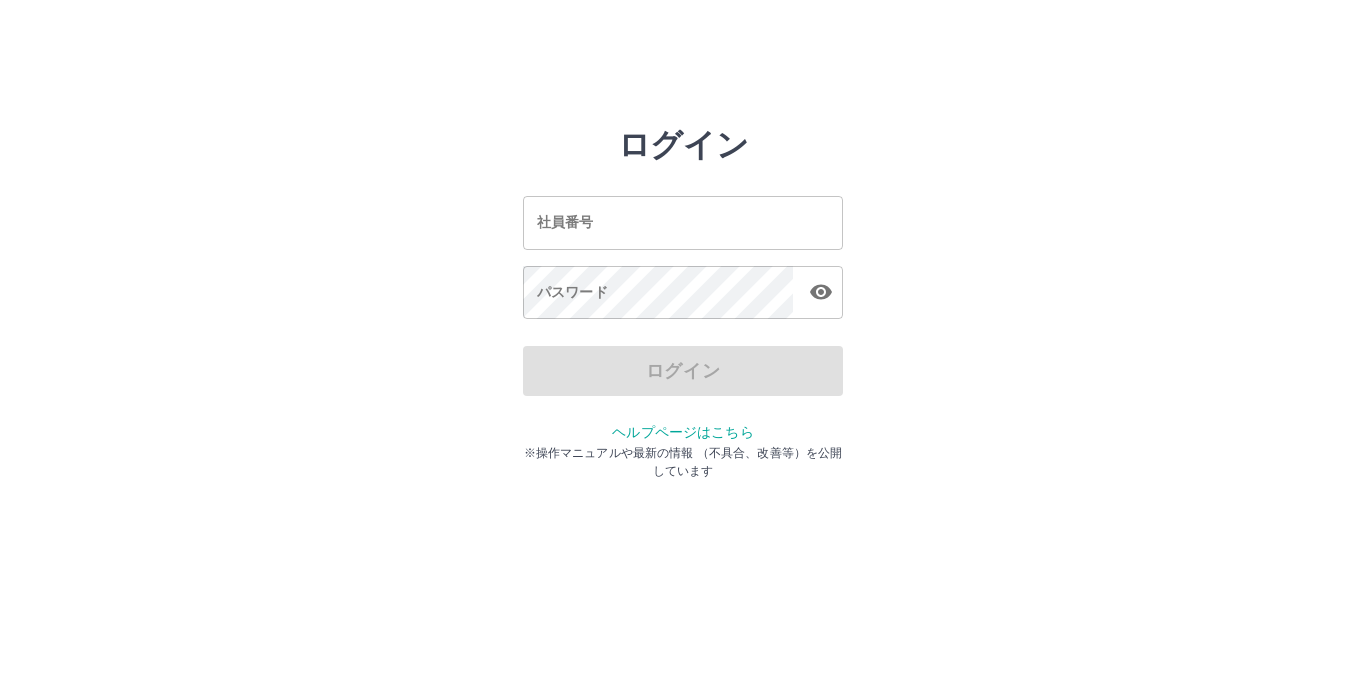 scroll, scrollTop: 0, scrollLeft: 0, axis: both 